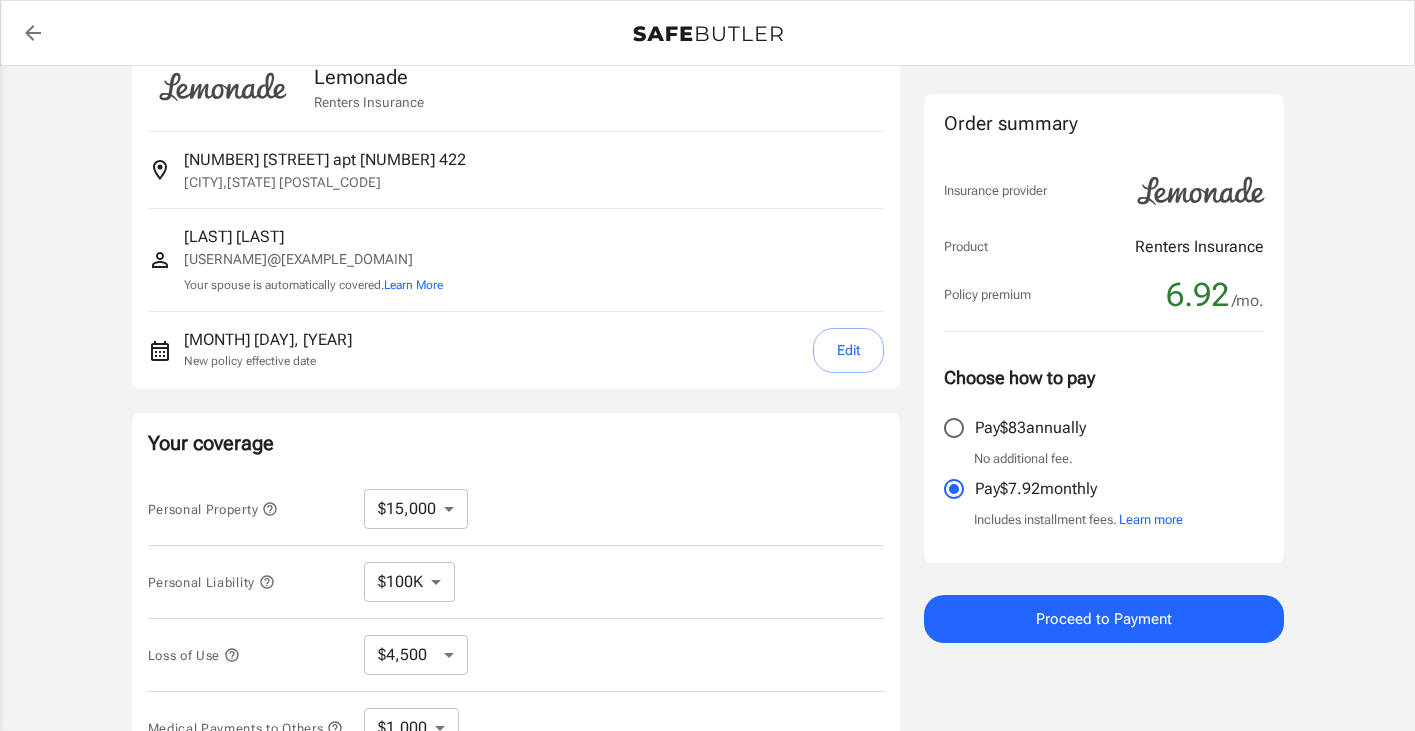 scroll, scrollTop: 0, scrollLeft: 0, axis: both 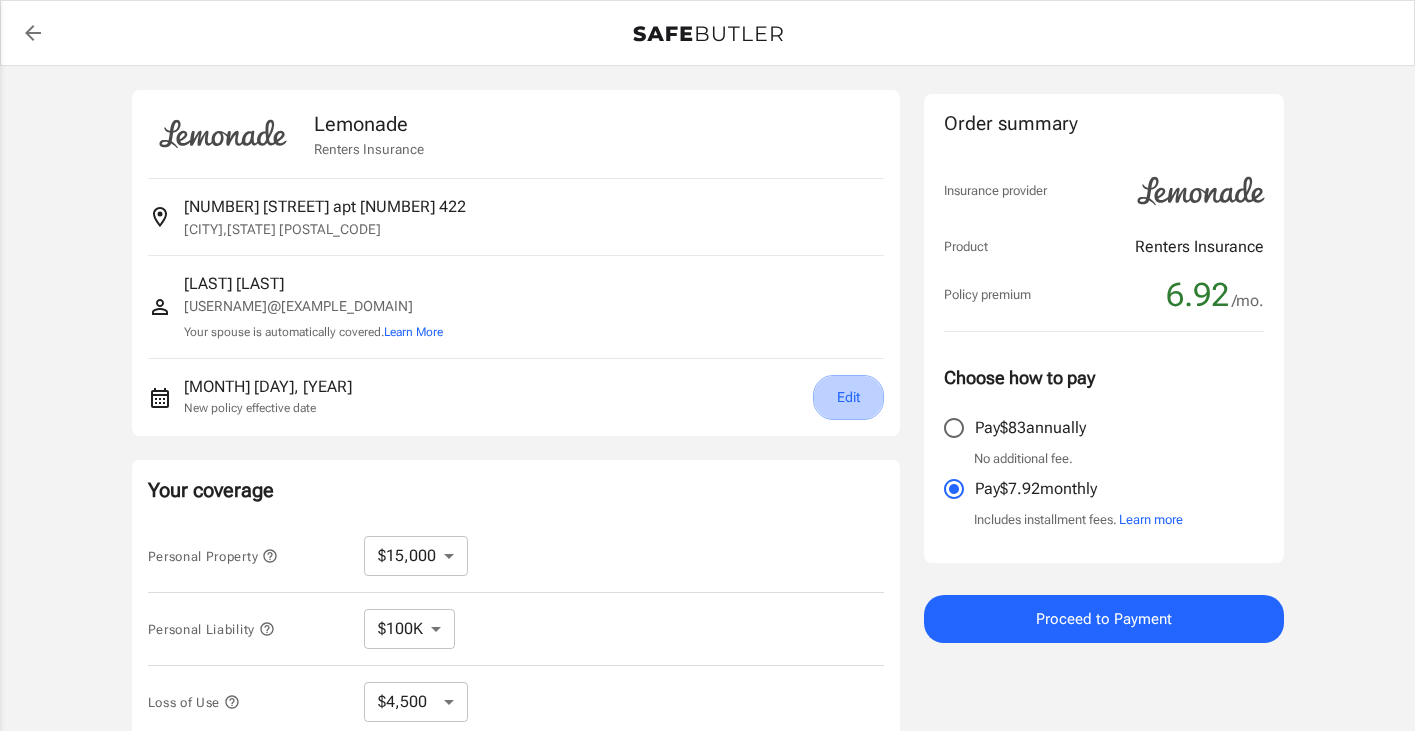 click on "Edit" at bounding box center (848, 397) 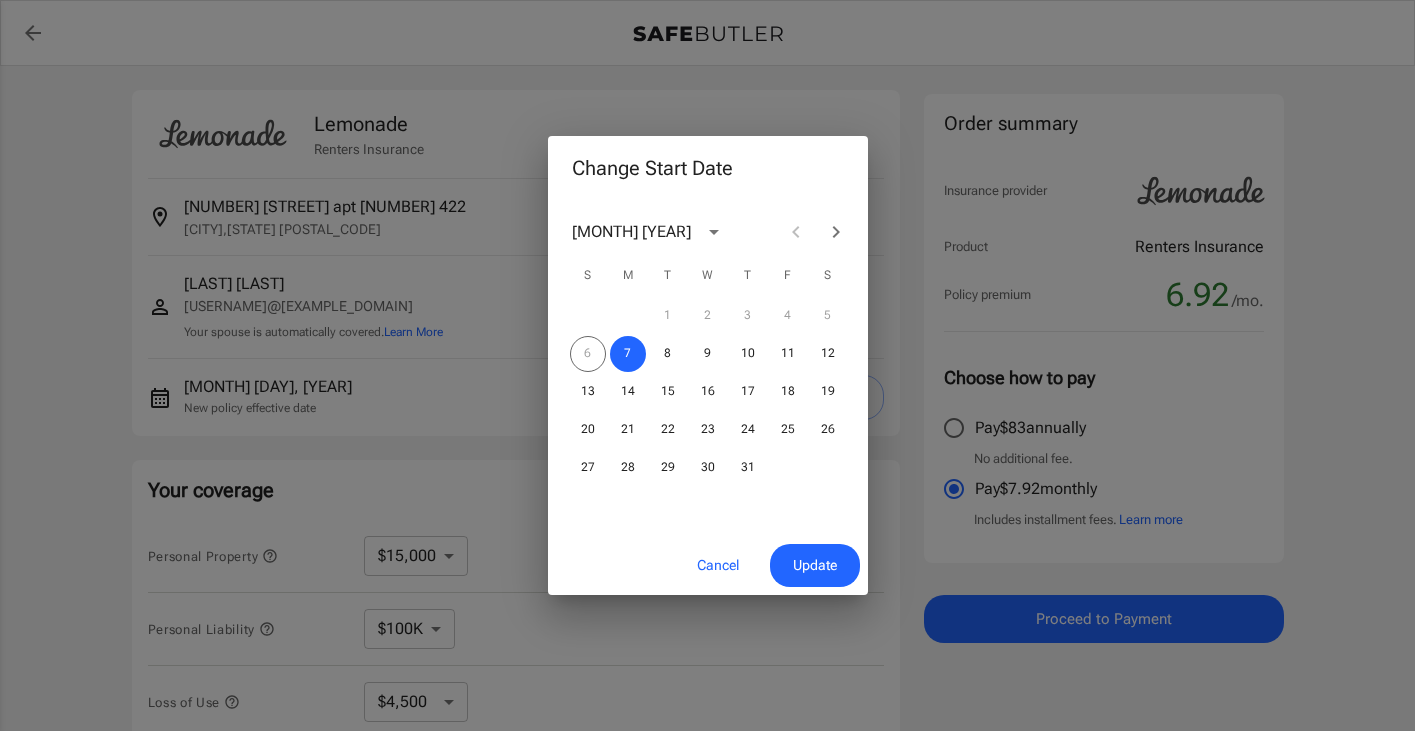 click on "Cancel" at bounding box center [718, 565] 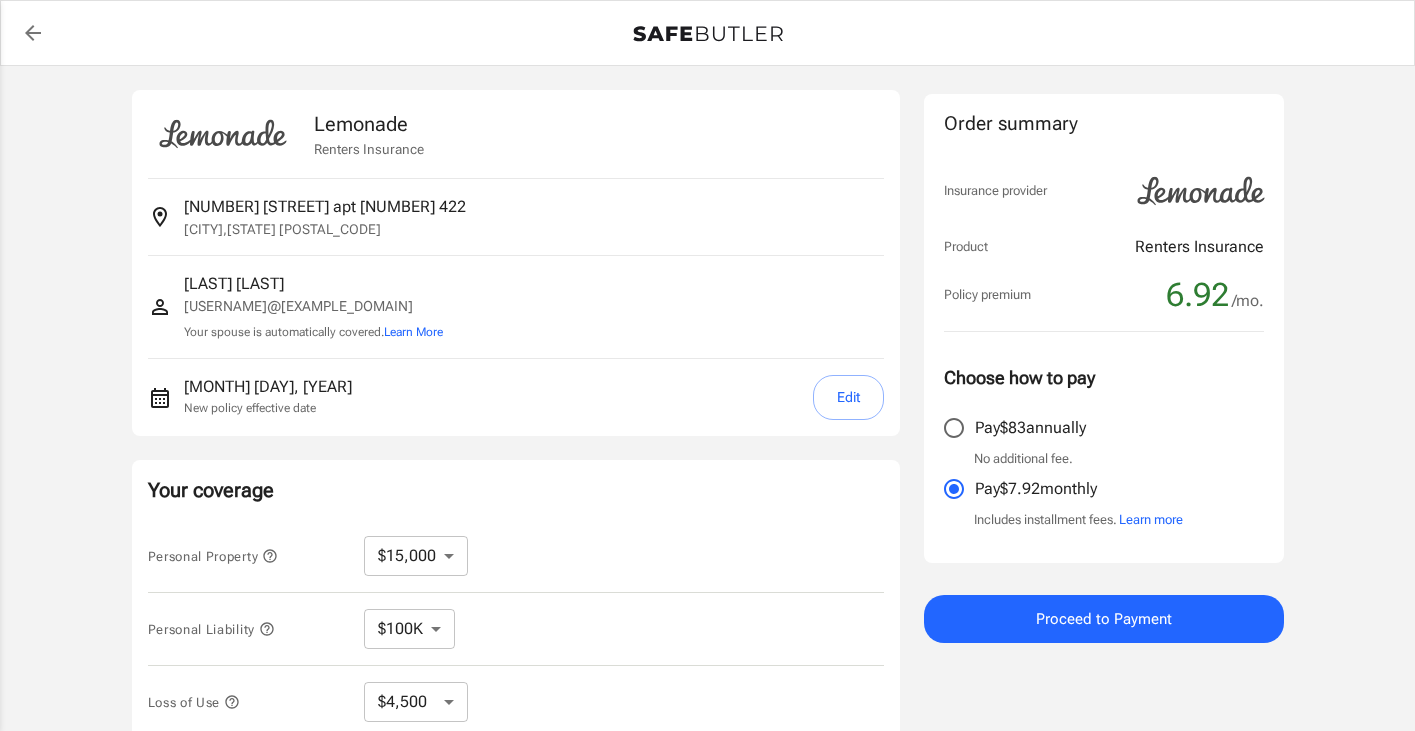 click on "[NUMBER] [STREET] apt [NUMBER]   [NUMBER]" at bounding box center [325, 207] 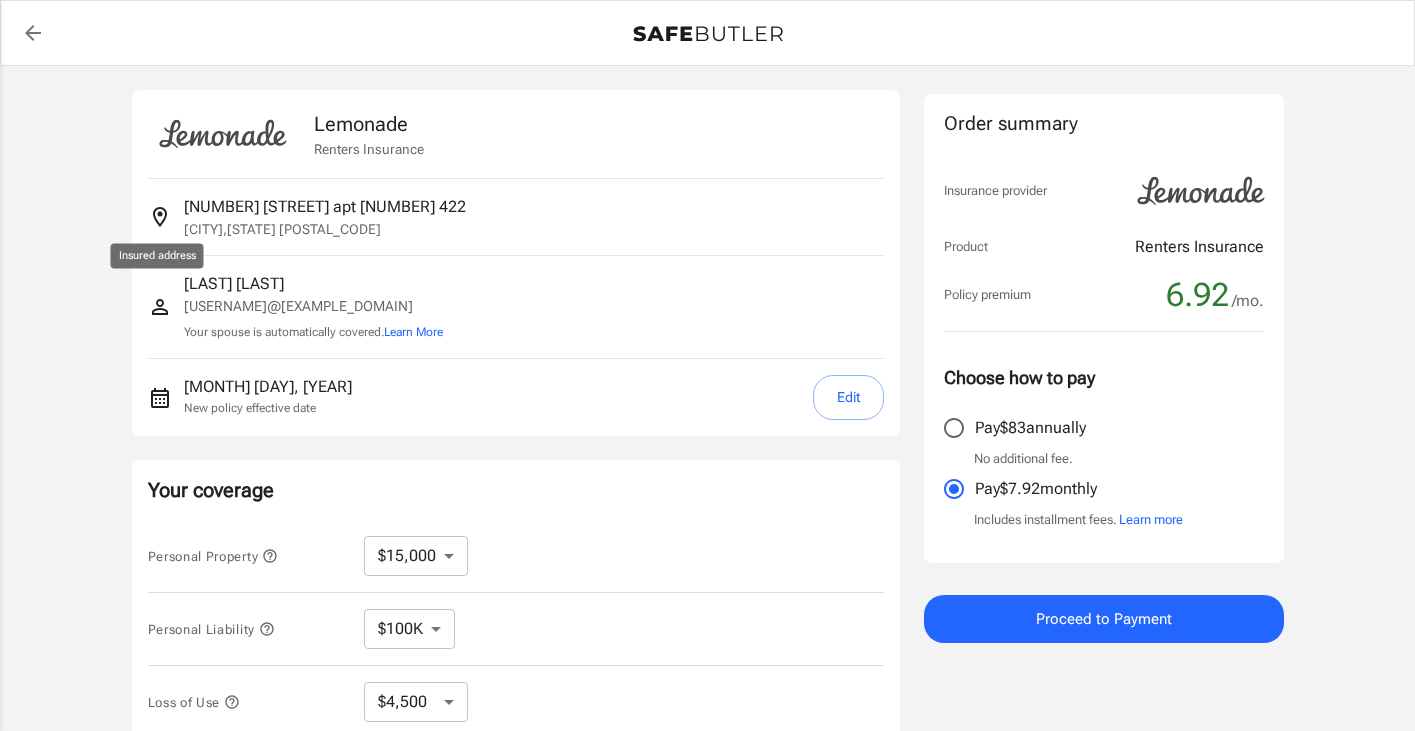 click at bounding box center (159, 214) 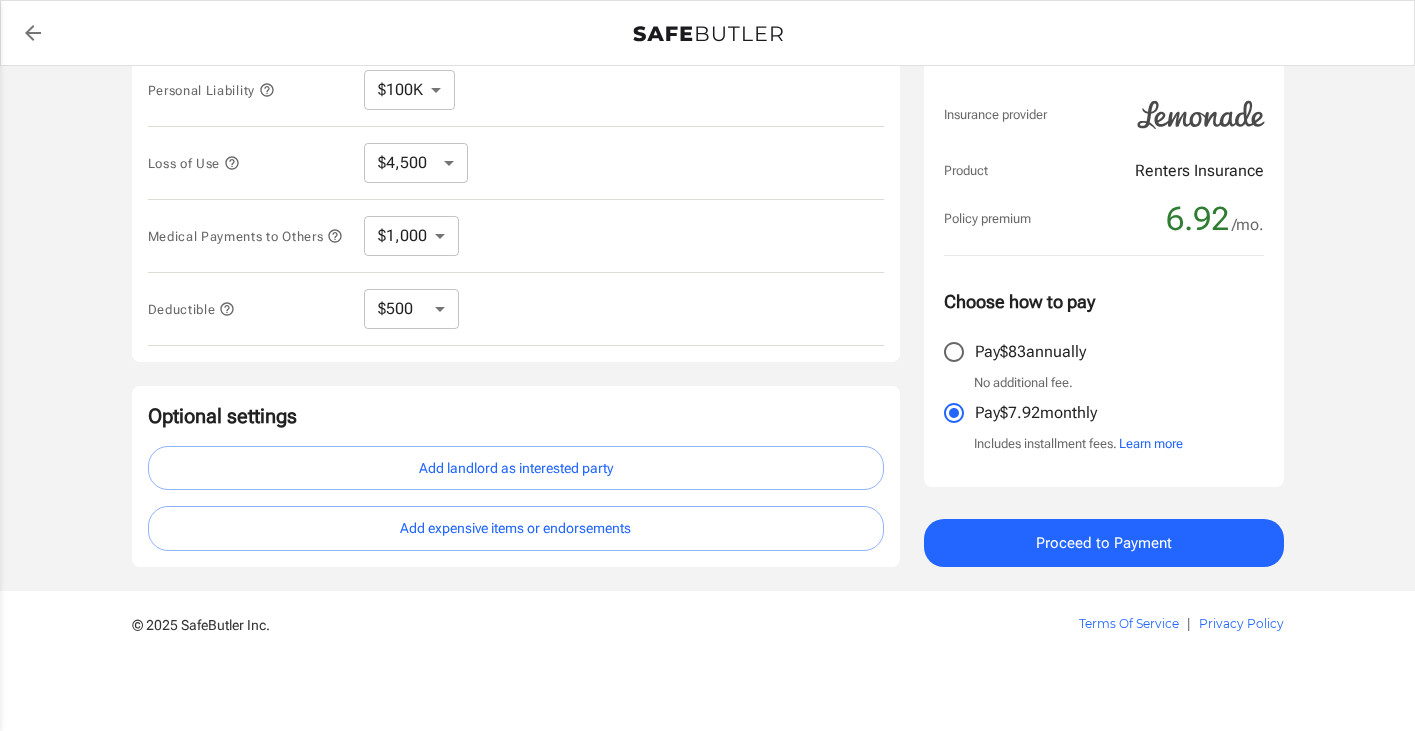 scroll, scrollTop: 0, scrollLeft: 0, axis: both 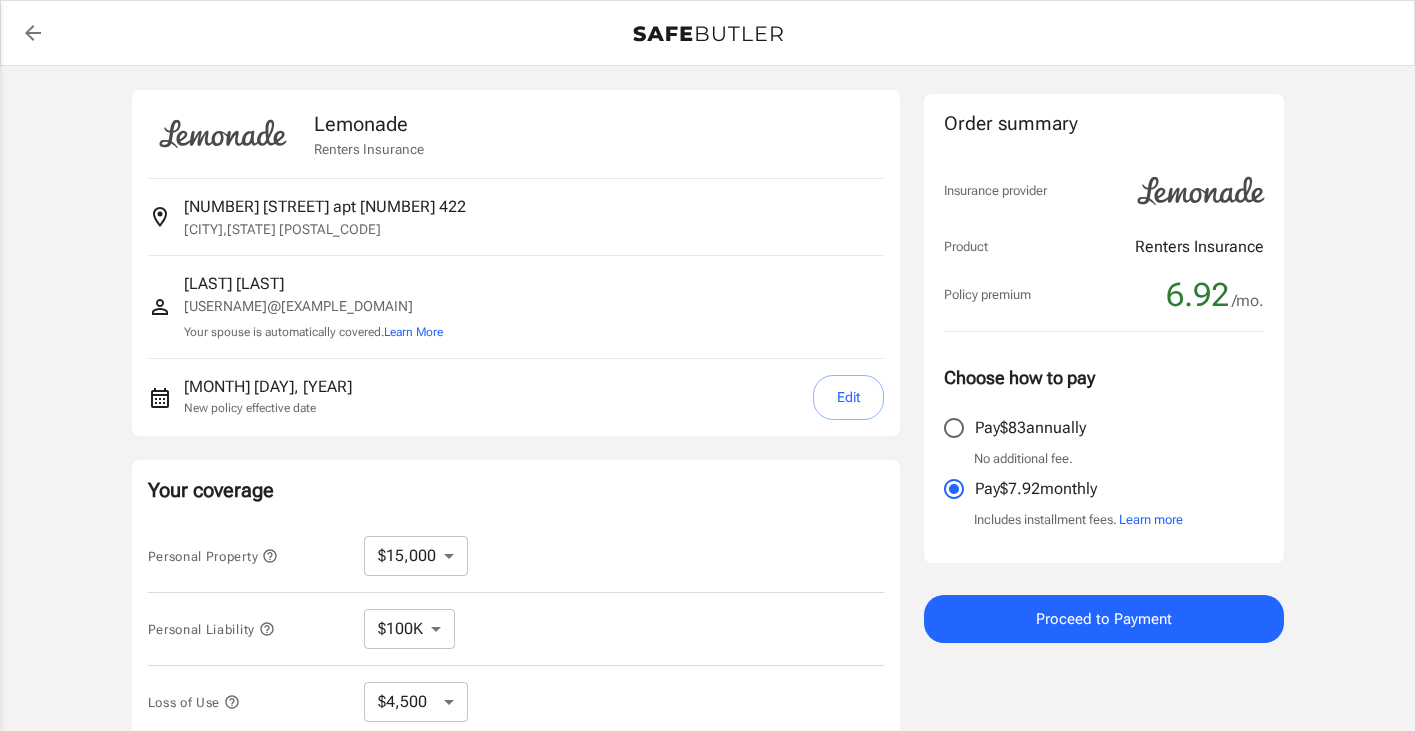 click on "Proceed to Payment" at bounding box center [1104, 619] 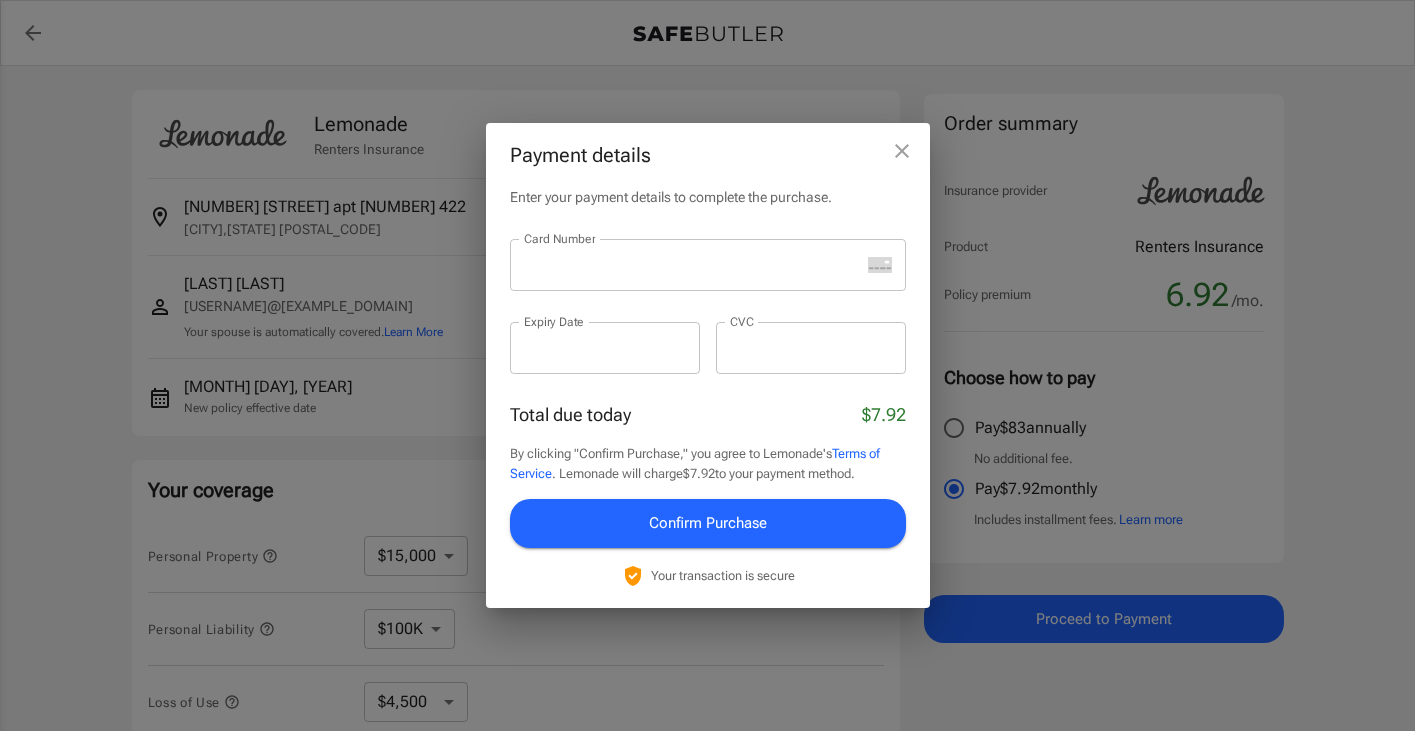 click at bounding box center (902, 151) 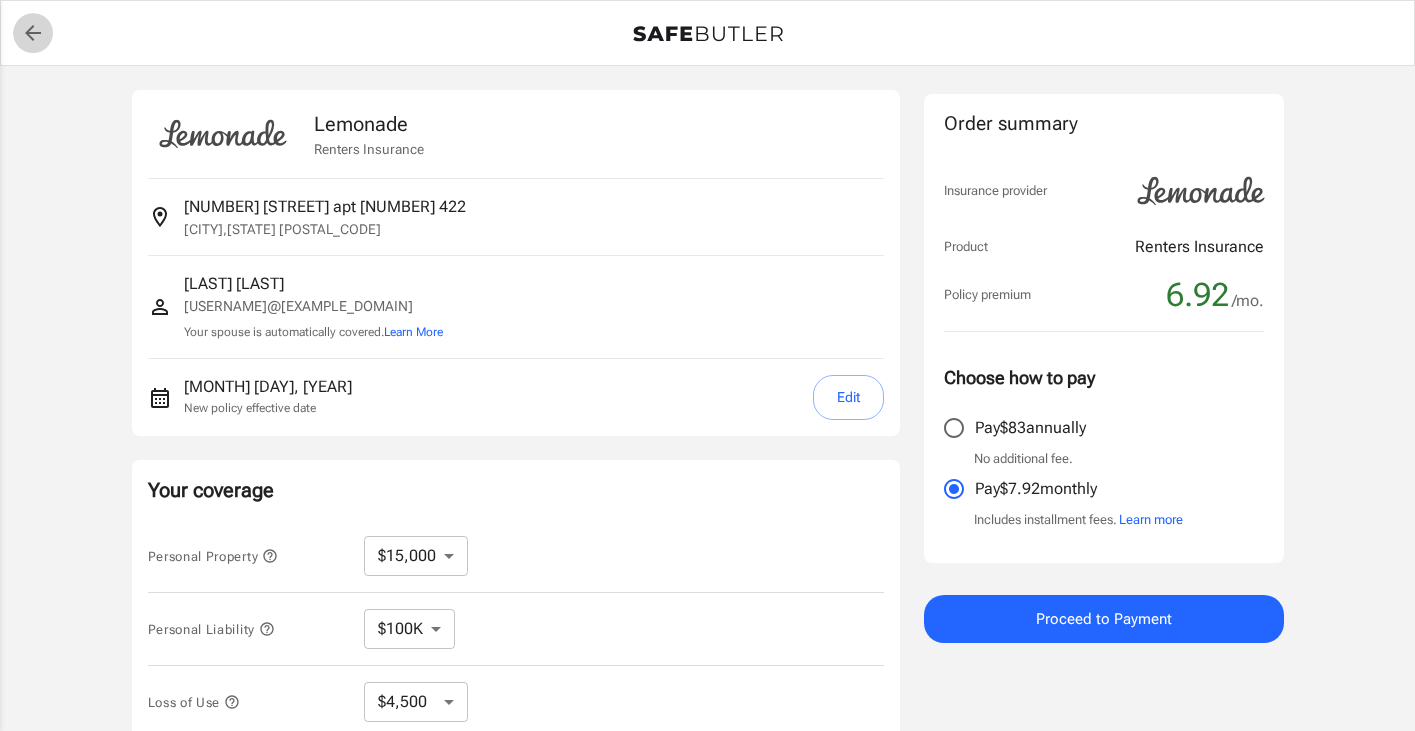 click at bounding box center (33, 33) 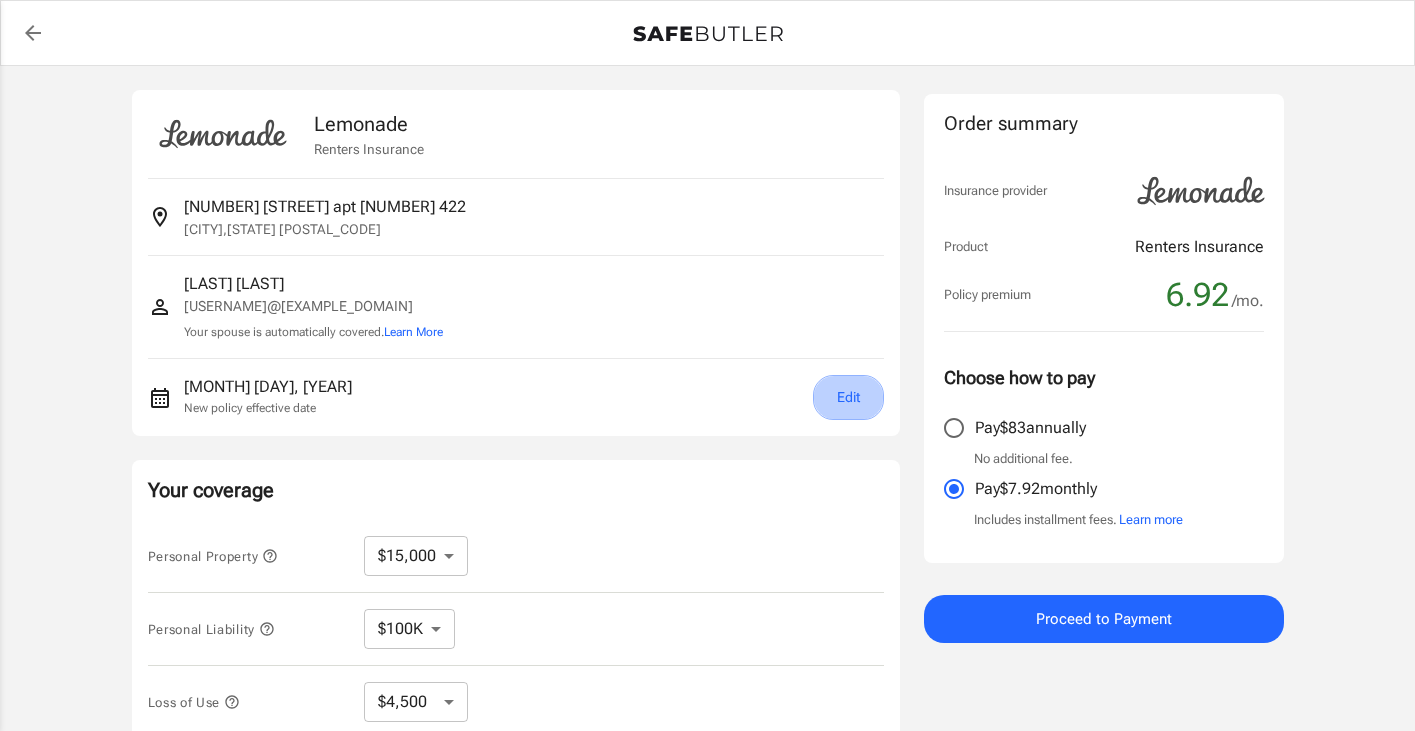 click on "Edit" at bounding box center (848, 397) 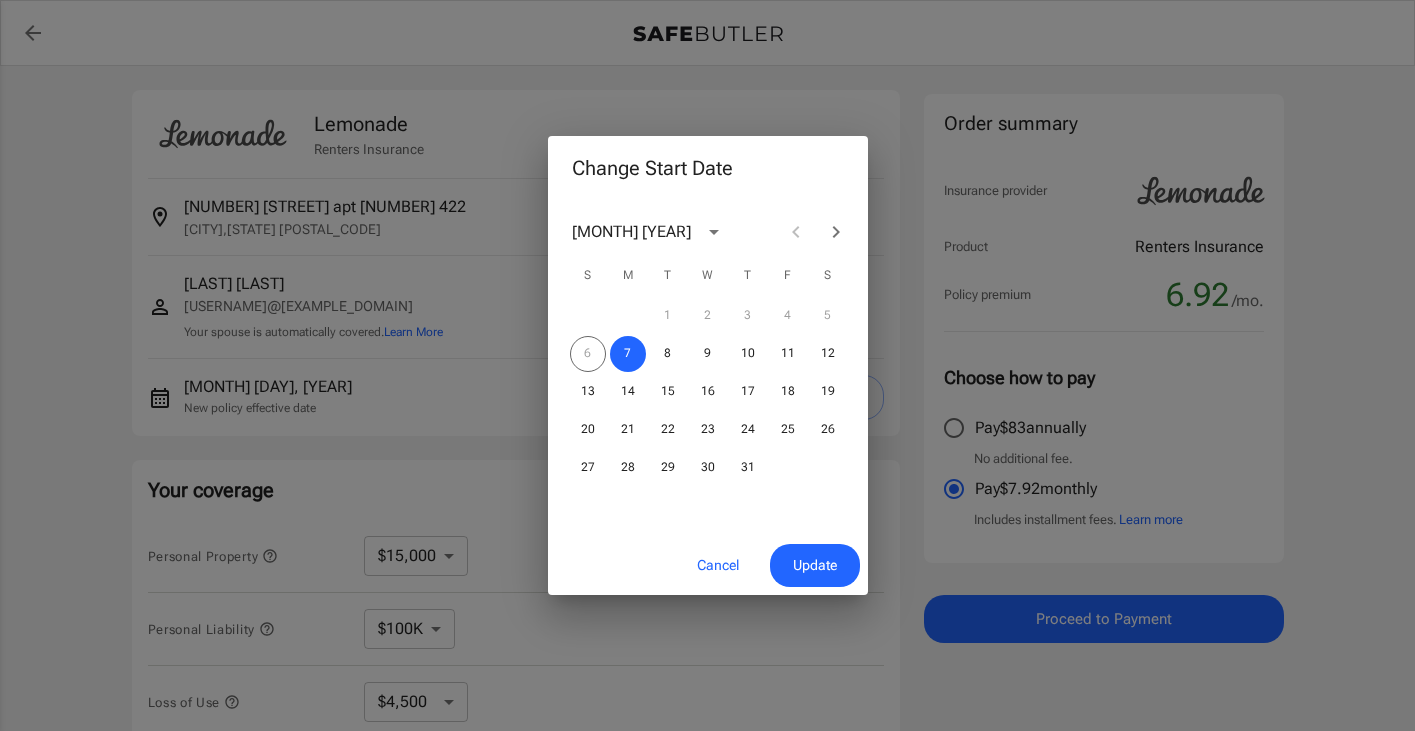 click on "Cancel" at bounding box center (718, 565) 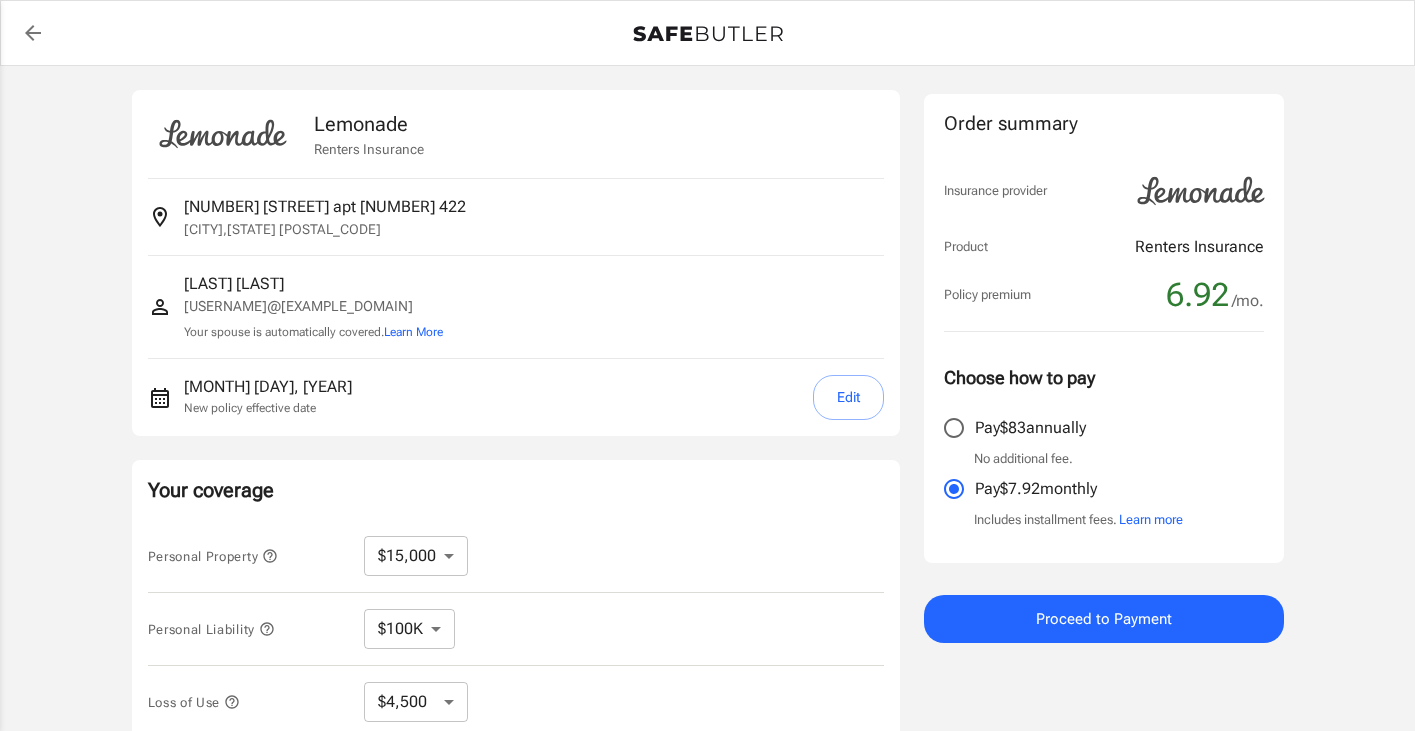 click on "[NUMBER] [STREET] apt [NUMBER]   [NUMBER]" at bounding box center (325, 207) 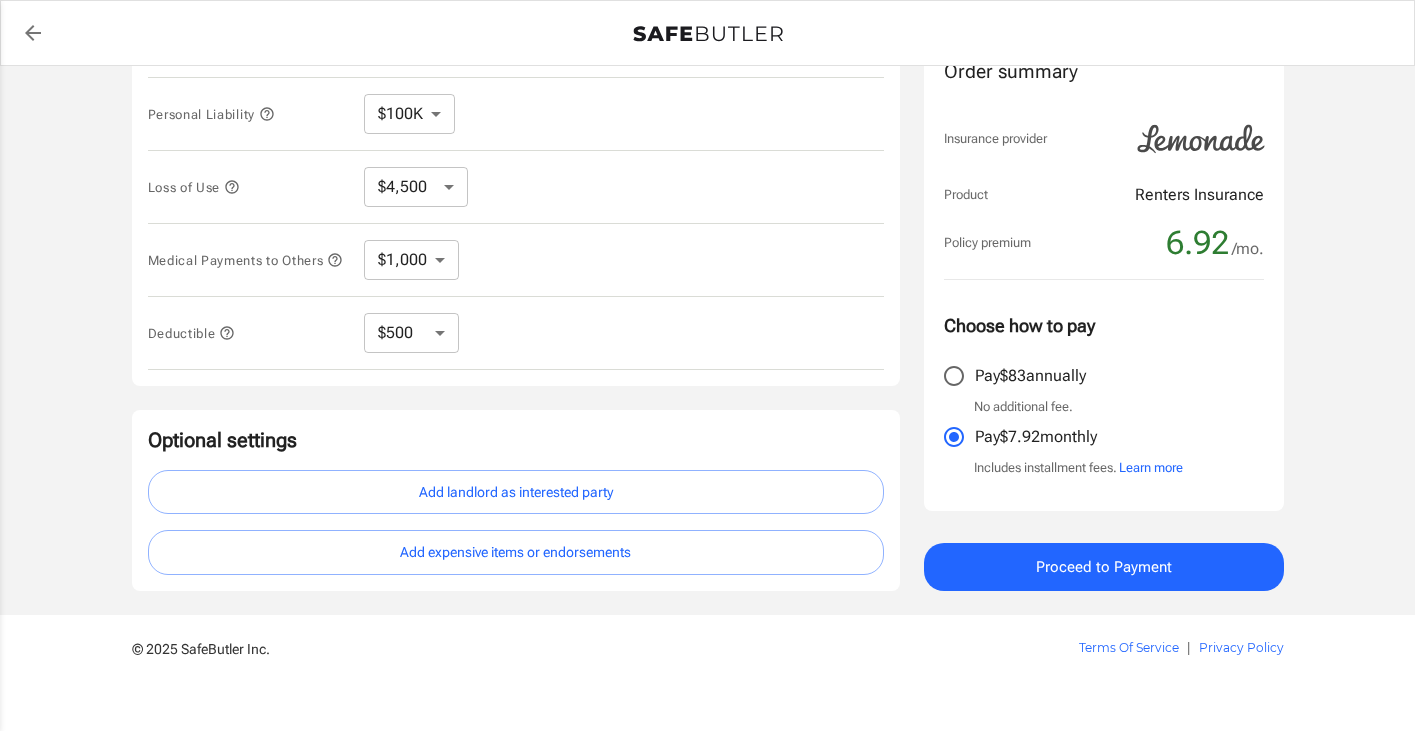 scroll, scrollTop: 547, scrollLeft: 0, axis: vertical 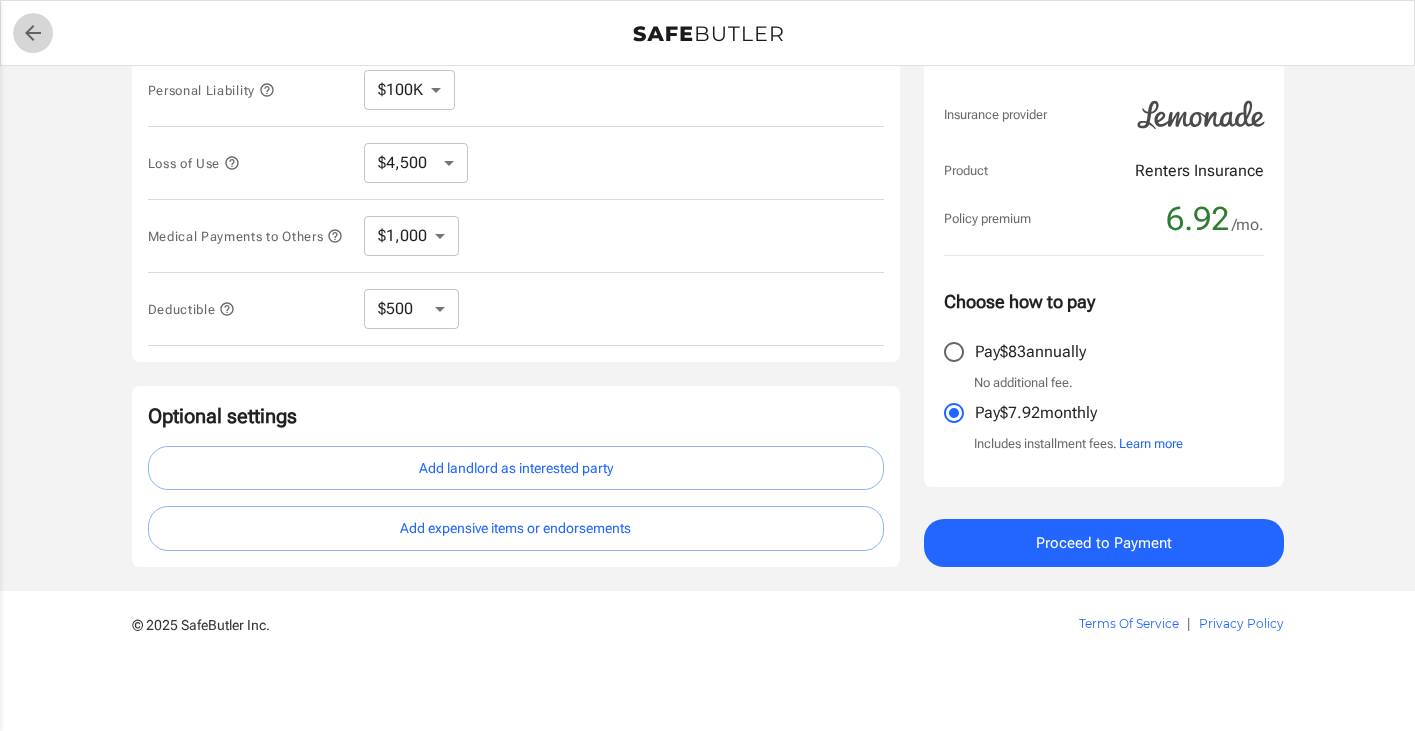 click at bounding box center (33, 33) 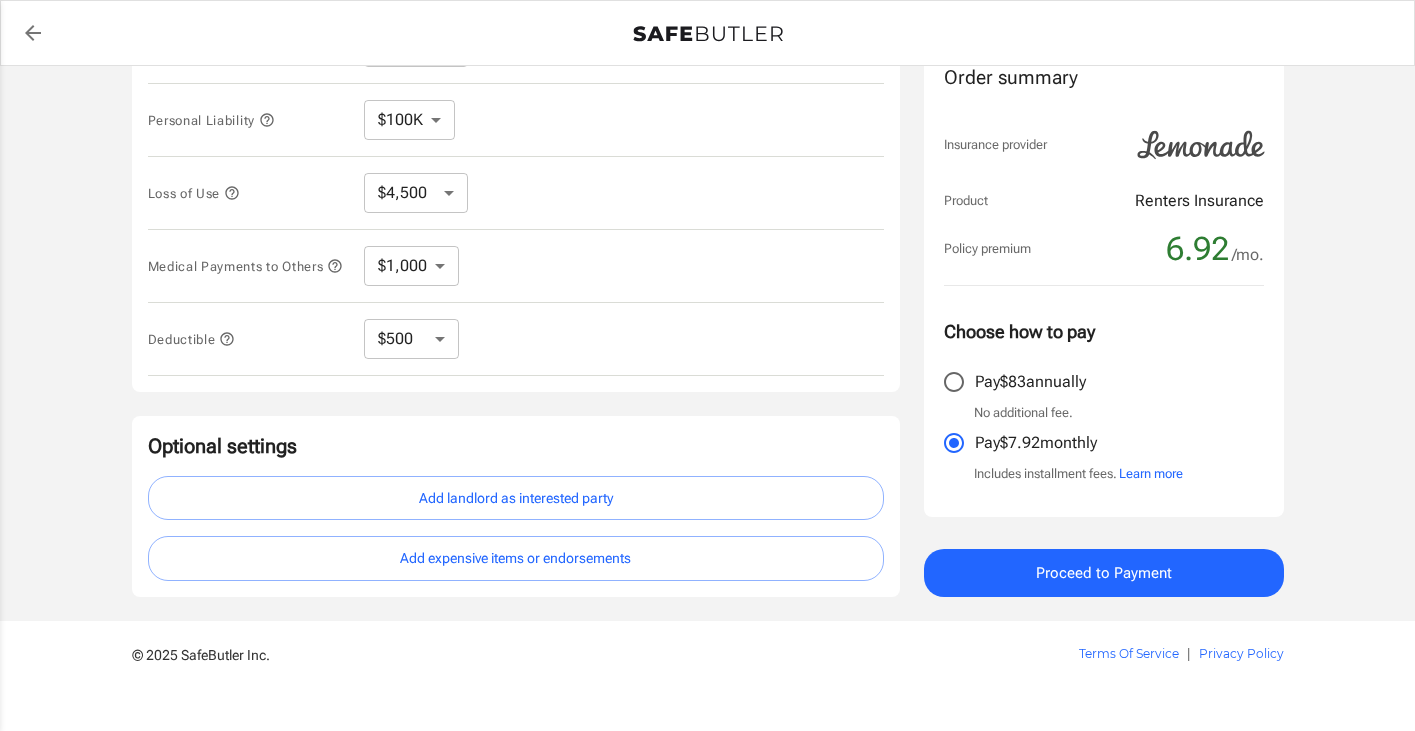 scroll, scrollTop: 547, scrollLeft: 0, axis: vertical 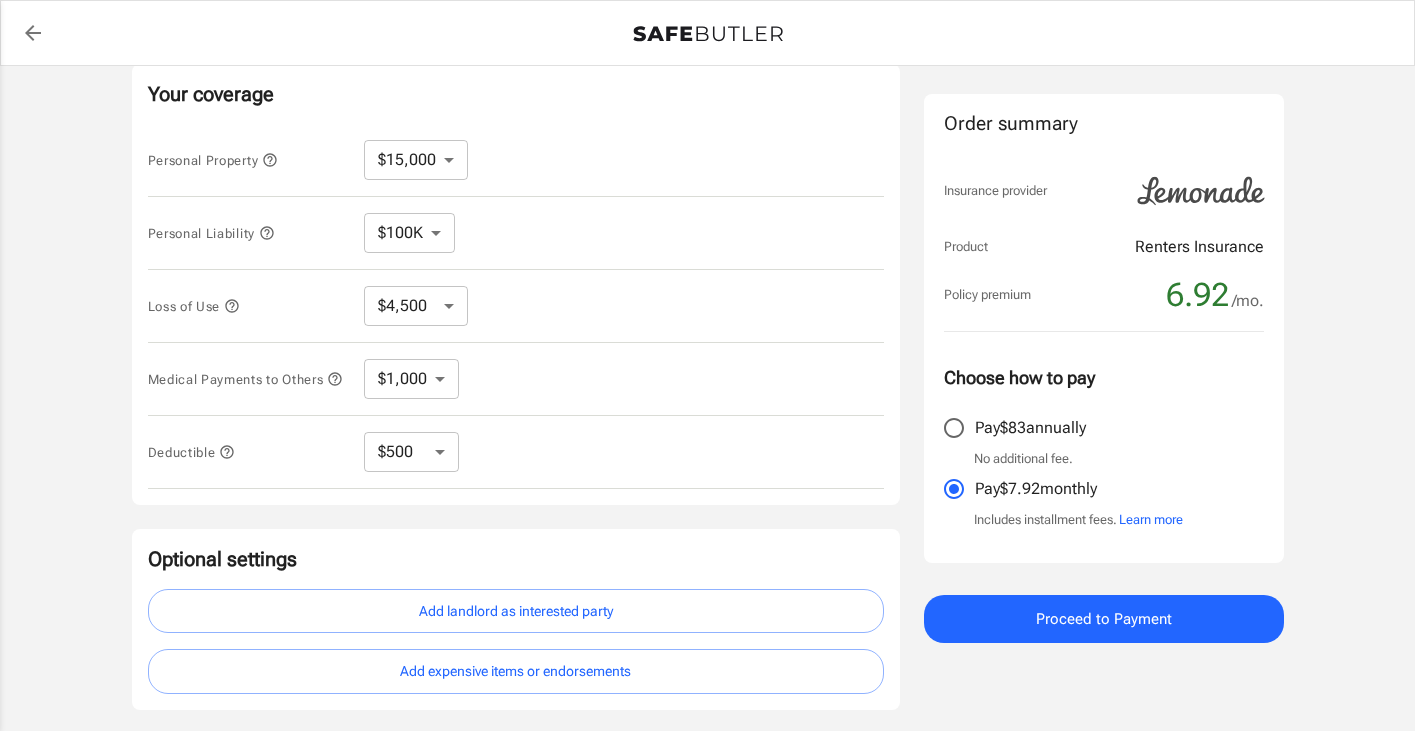 click on "Learn more" at bounding box center [1151, 520] 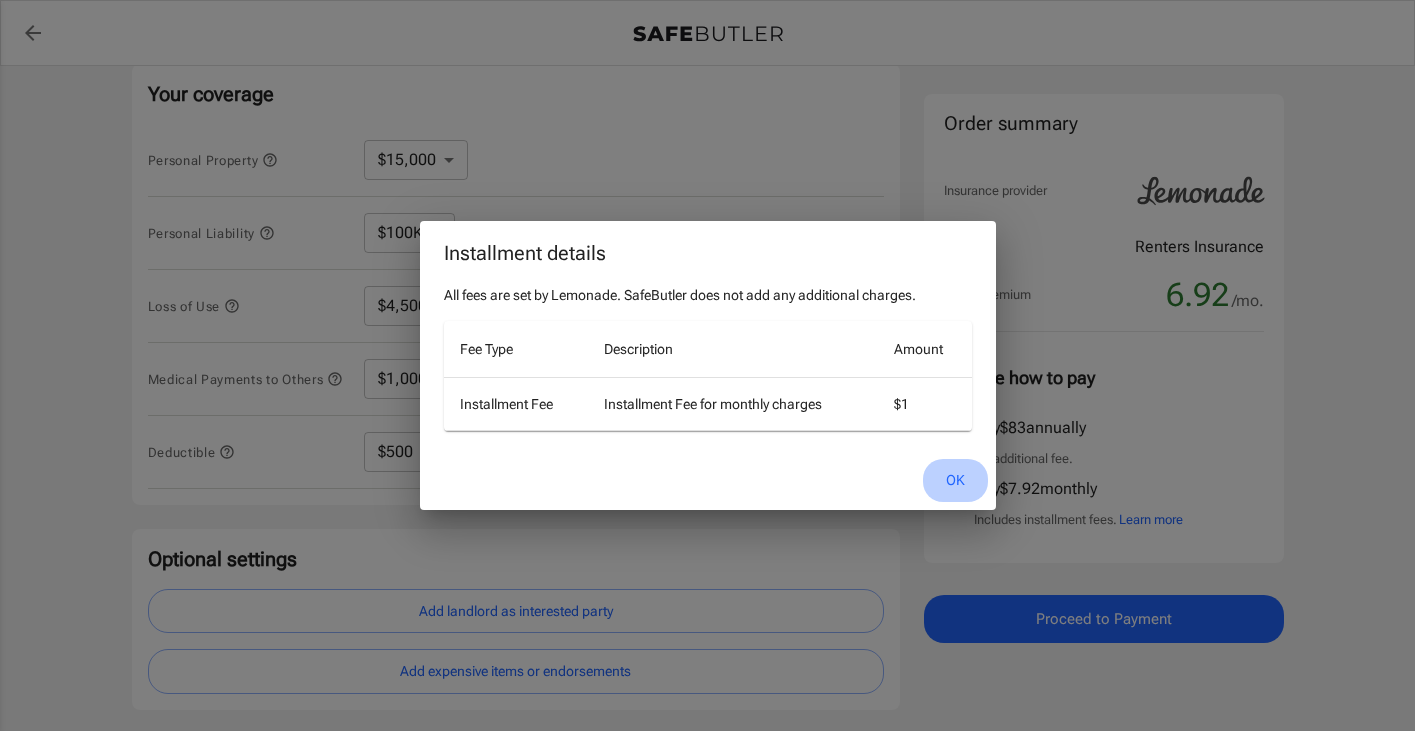 click on "OK" at bounding box center [955, 480] 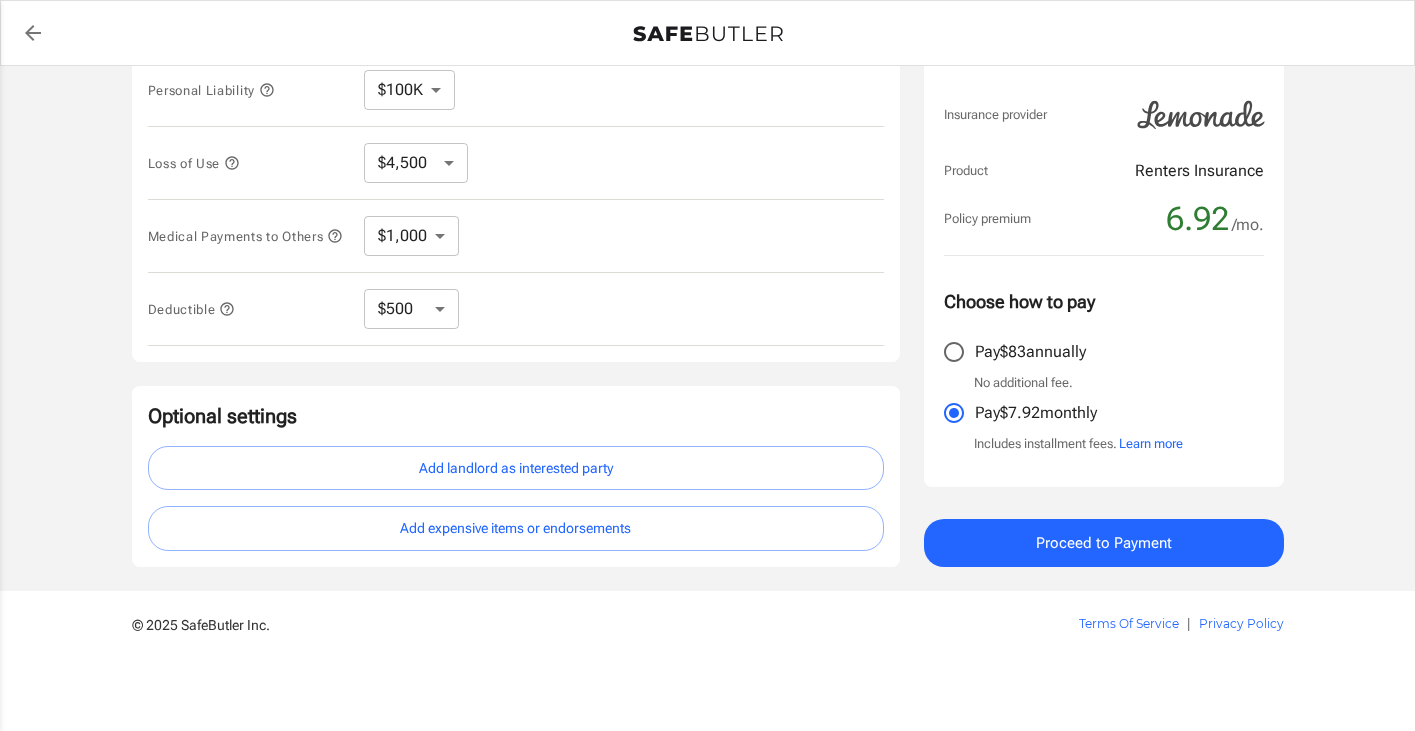 scroll, scrollTop: 547, scrollLeft: 0, axis: vertical 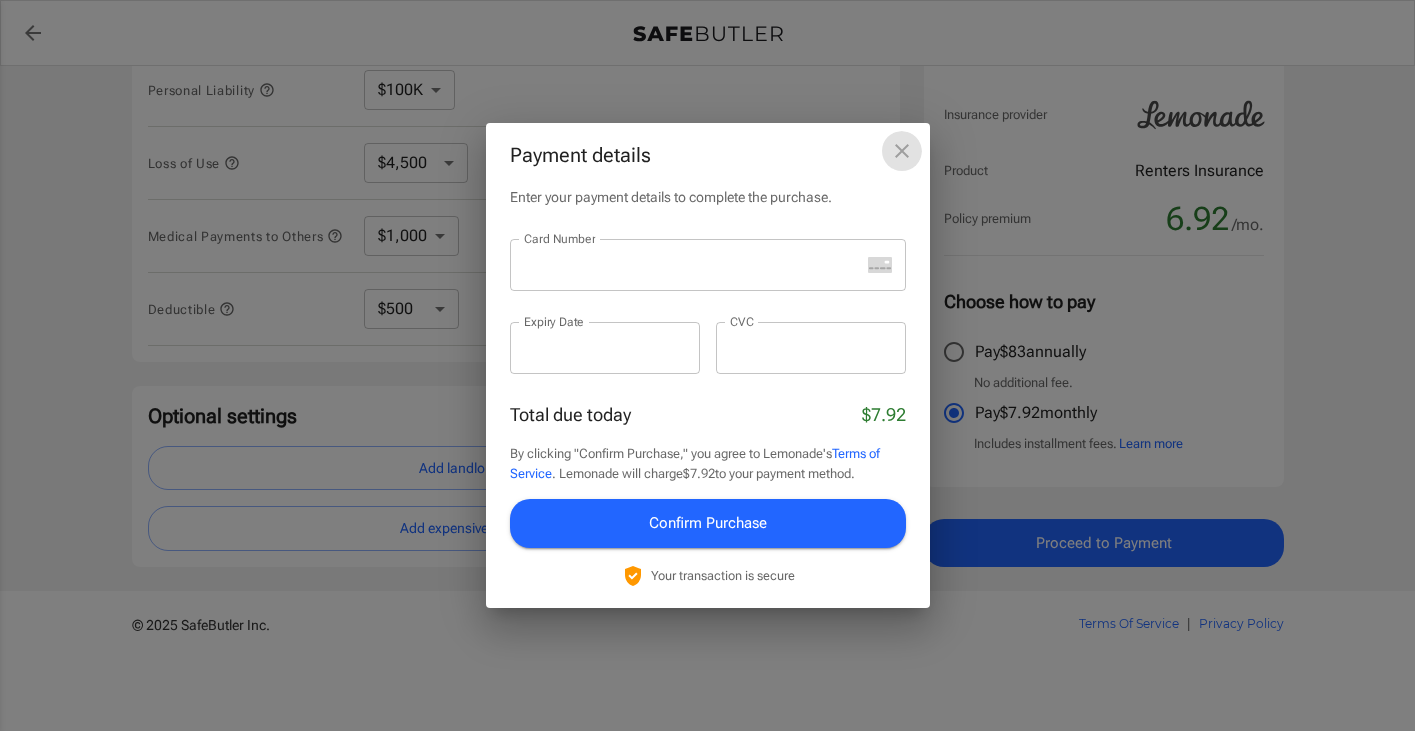 click at bounding box center (902, 151) 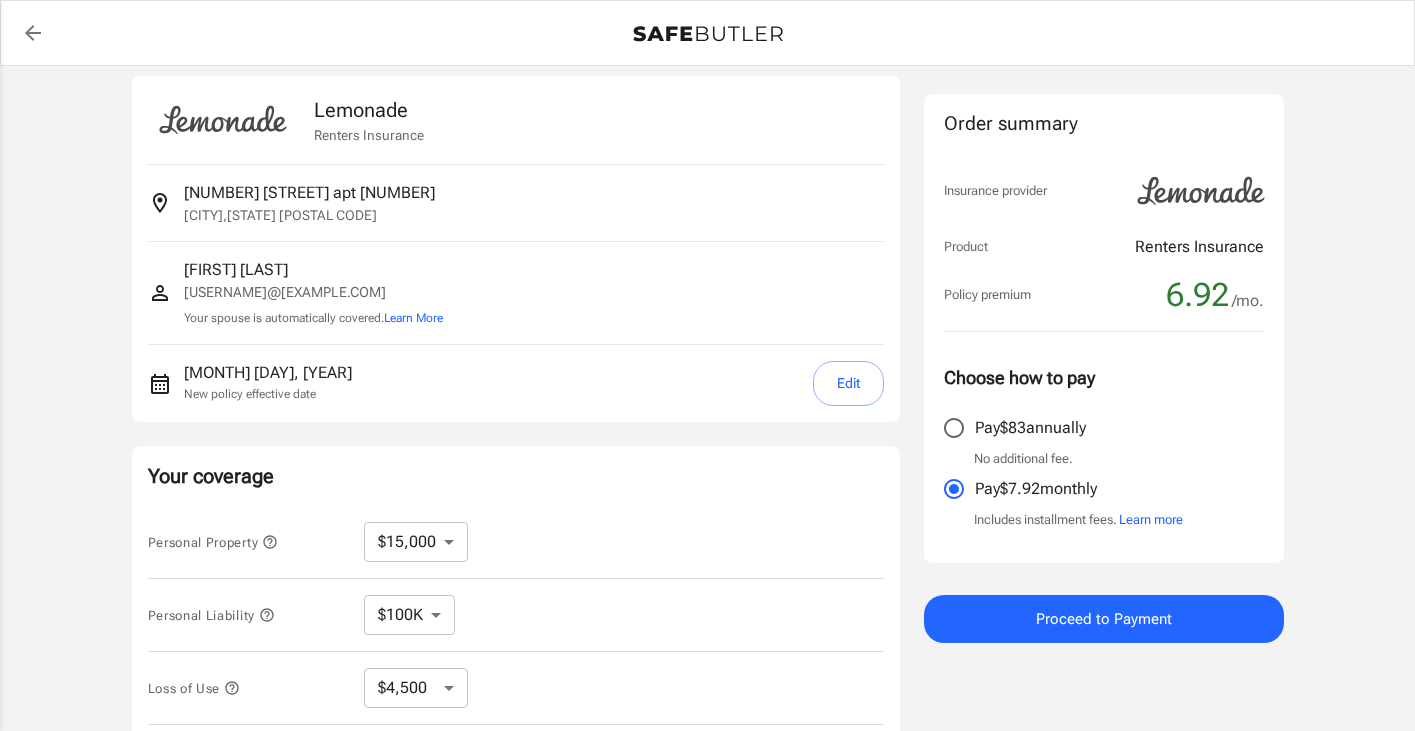 scroll, scrollTop: 0, scrollLeft: 0, axis: both 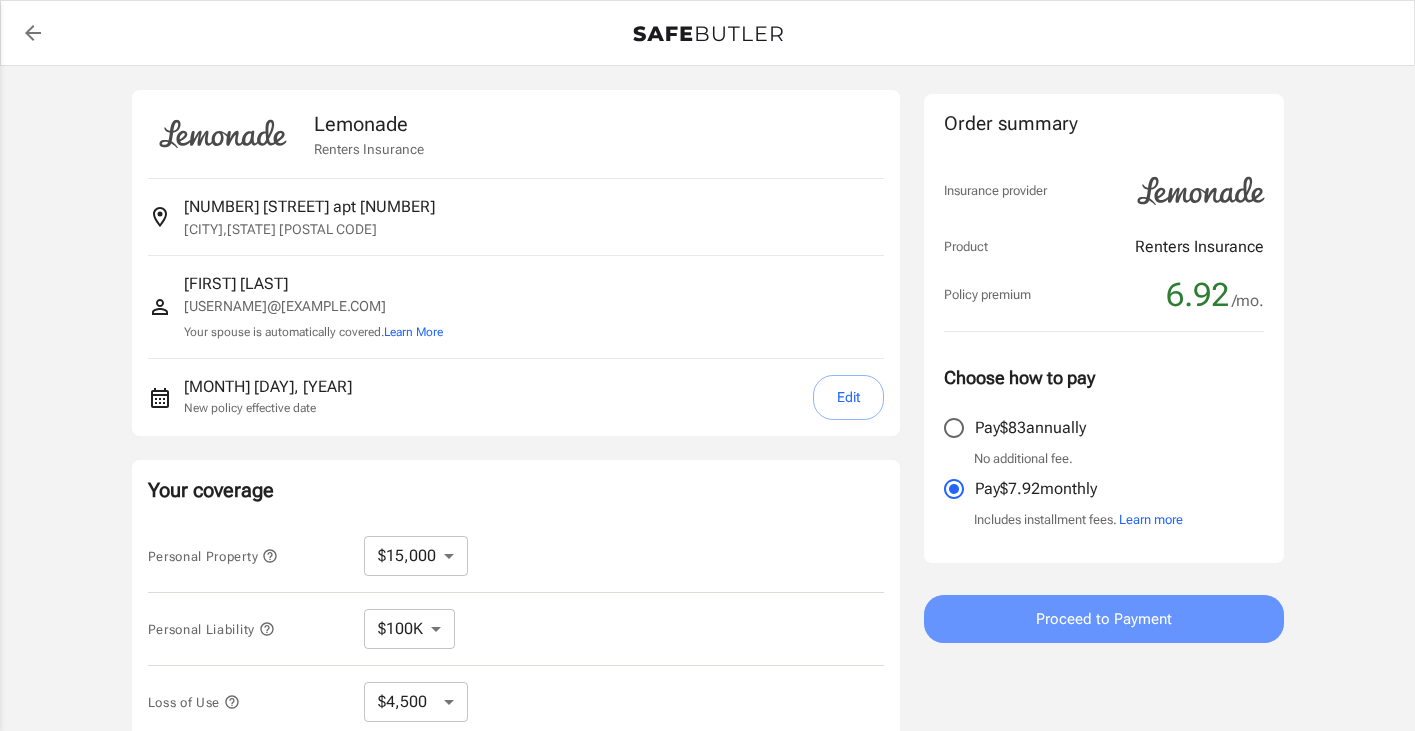 click on "Proceed to Payment" at bounding box center (1104, 619) 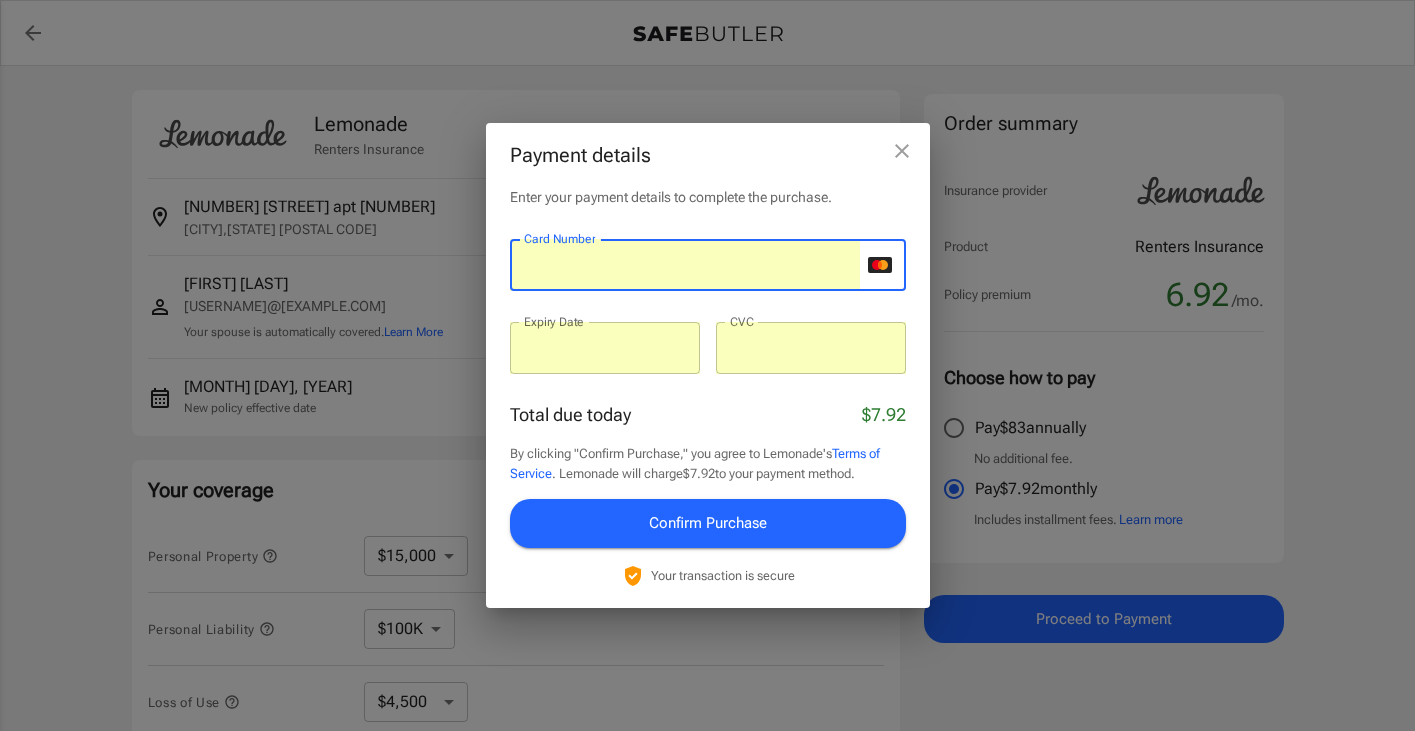 click on "Confirm Purchase" at bounding box center [708, 523] 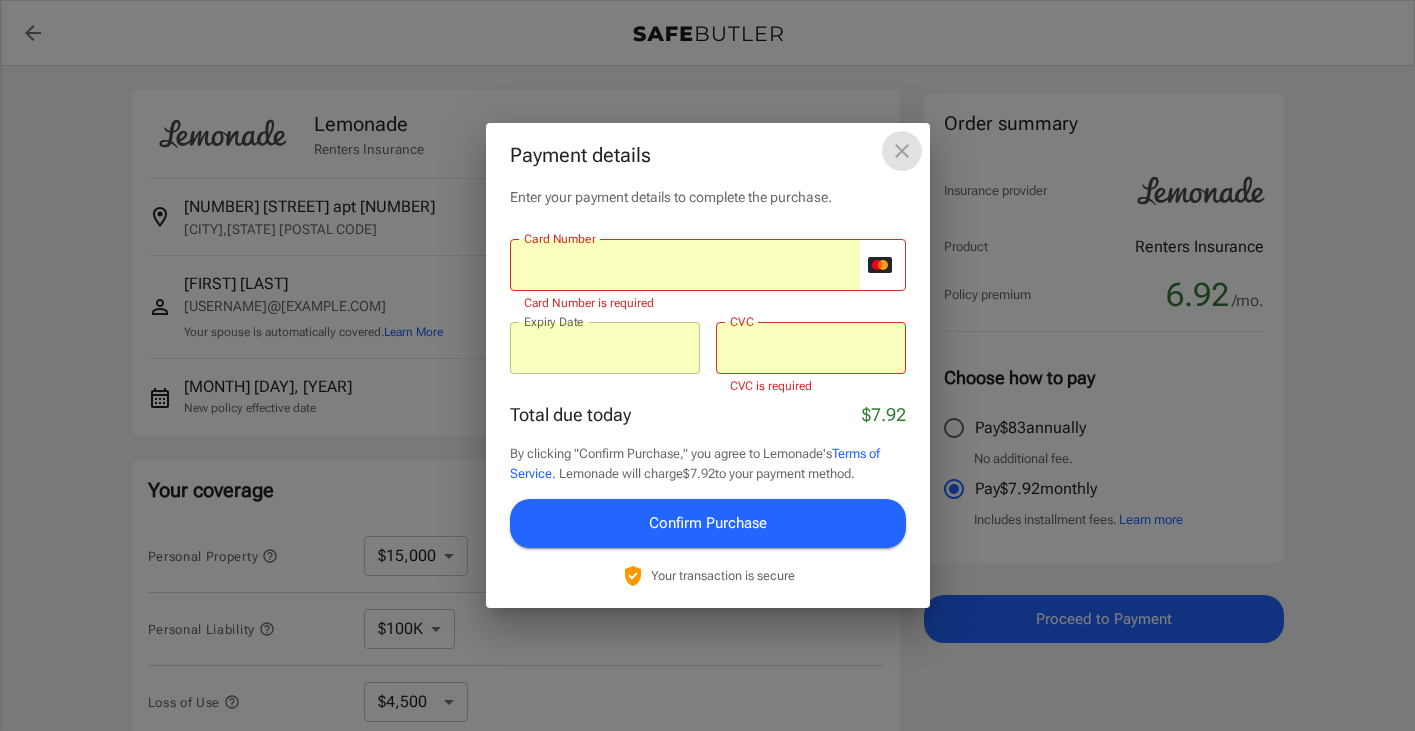 click at bounding box center (902, 151) 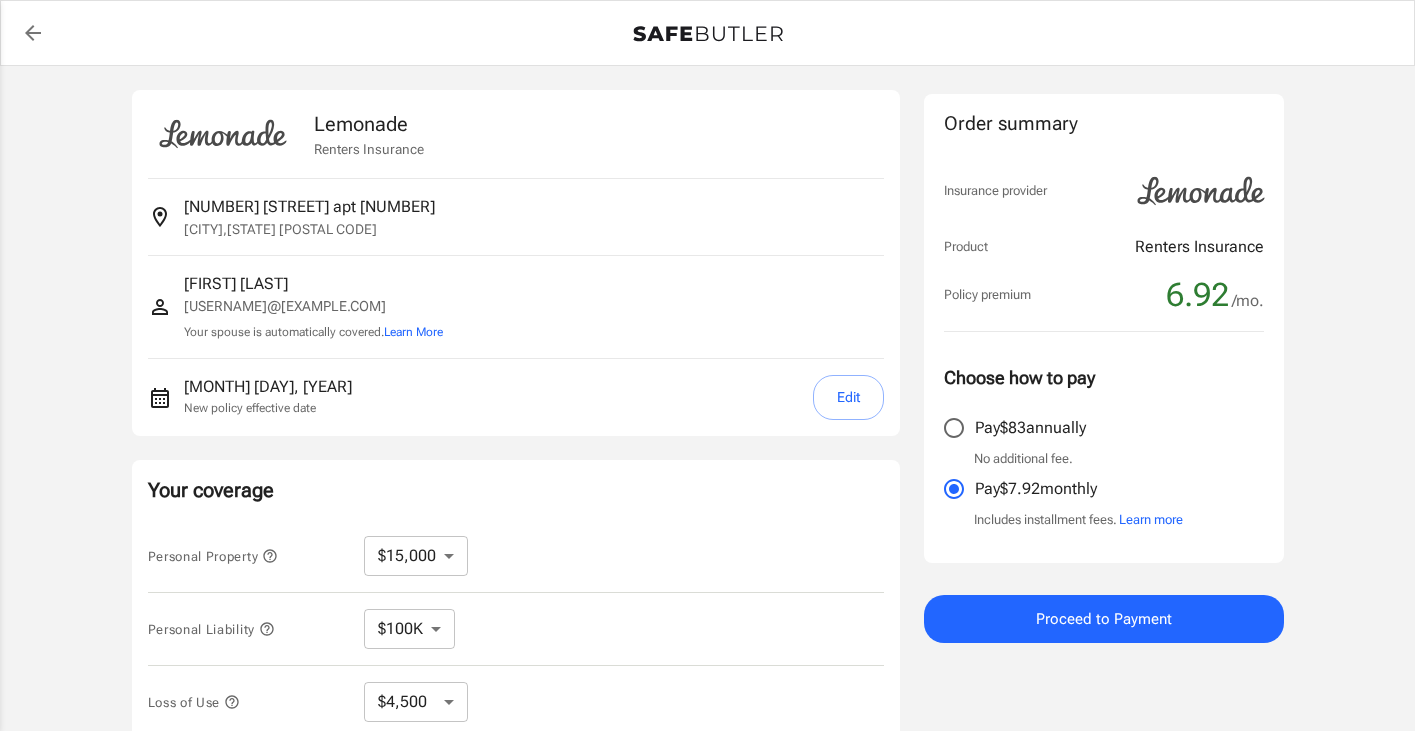click on "Proceed to Payment" at bounding box center [1104, 619] 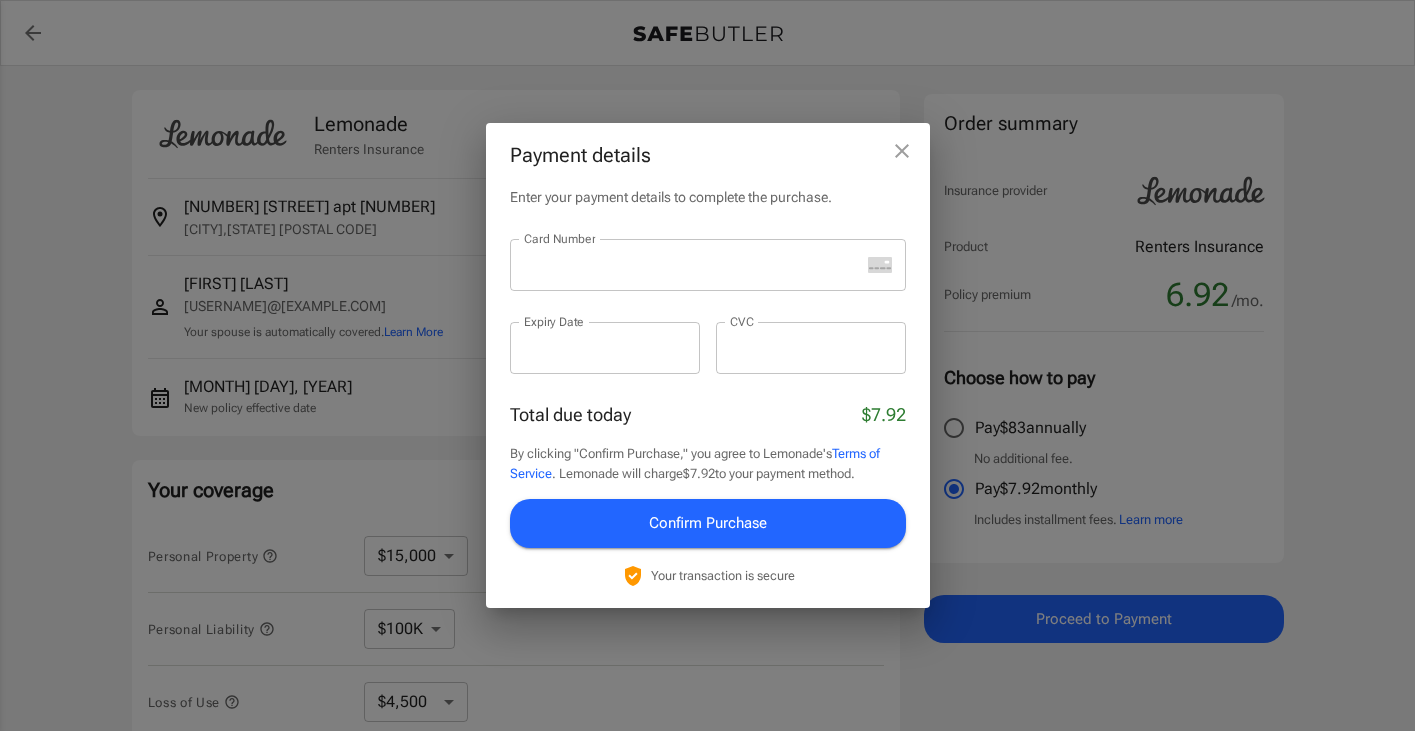 click at bounding box center (685, 265) 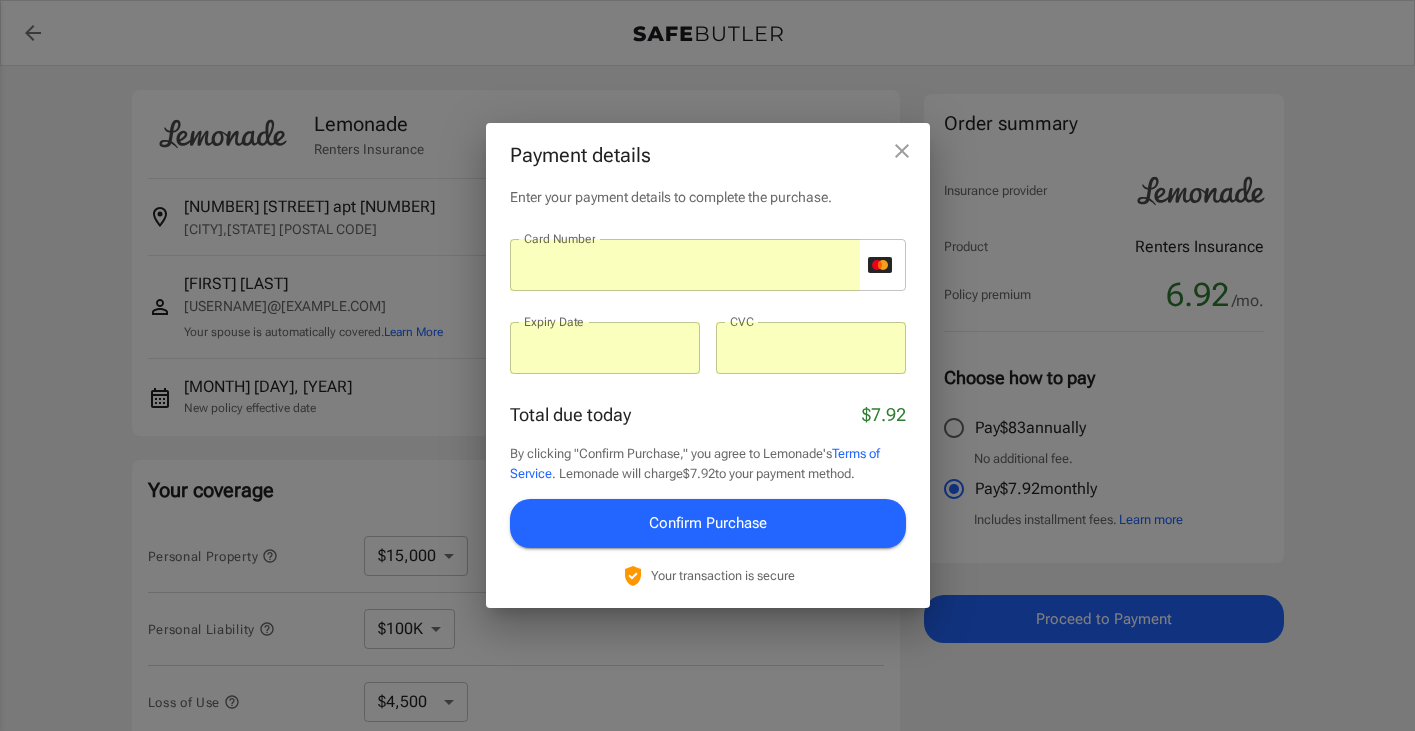 click on "Confirm Purchase" at bounding box center (708, 523) 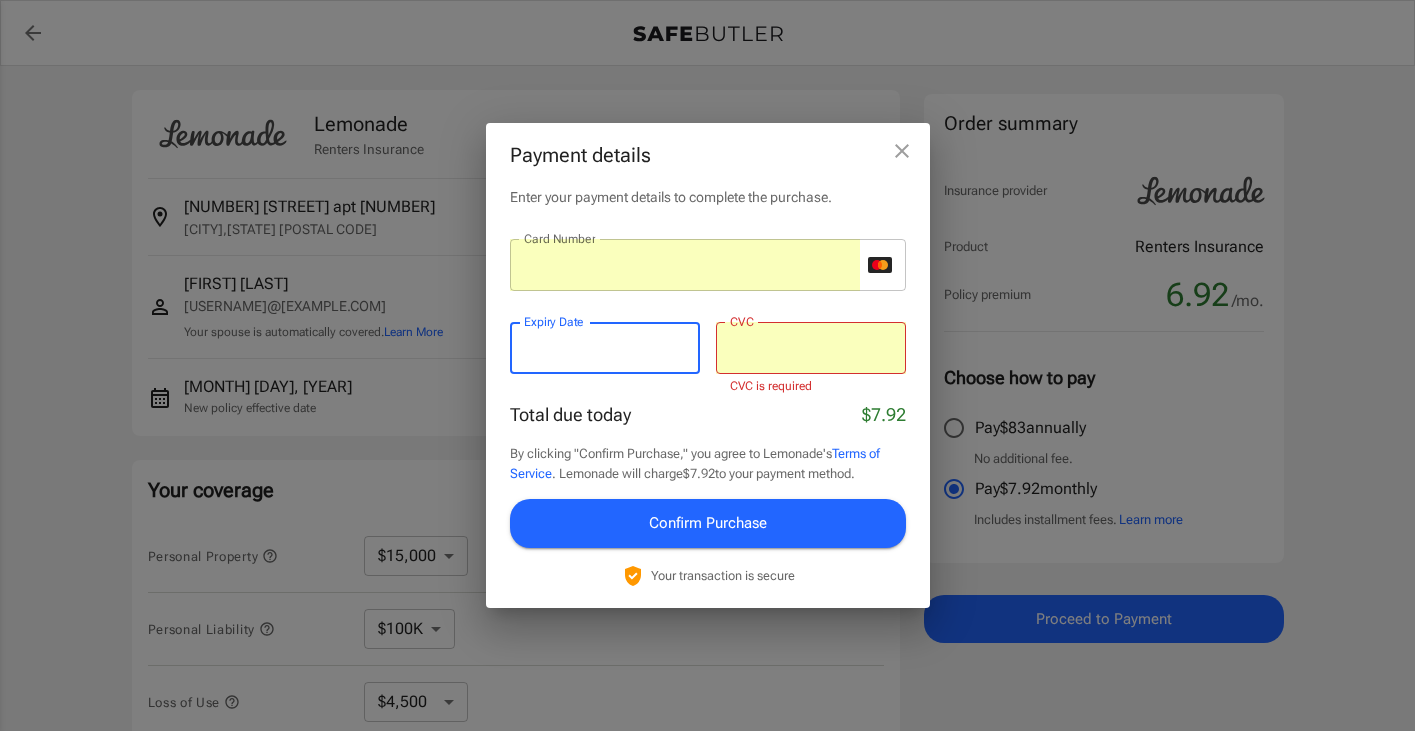 click at bounding box center (811, 348) 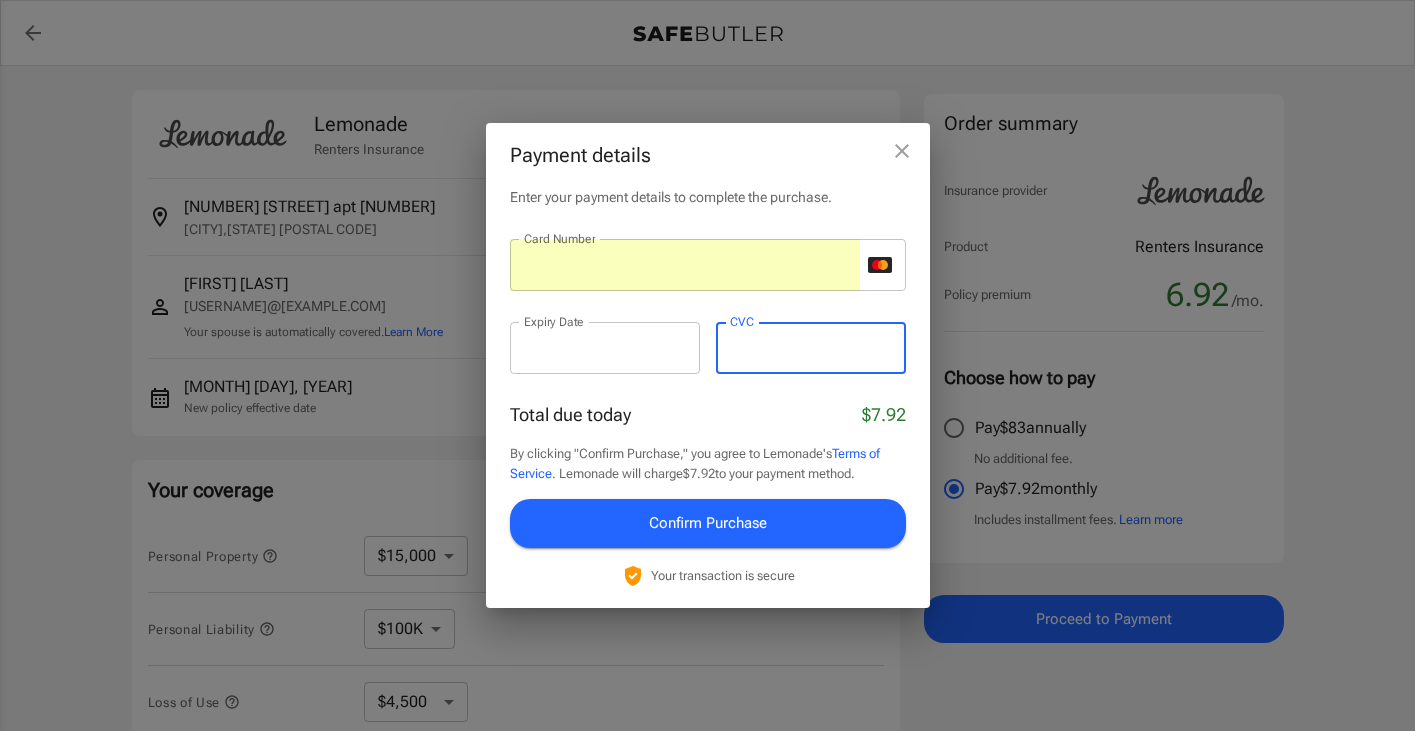 click on "Total due today $7.92" at bounding box center (708, 414) 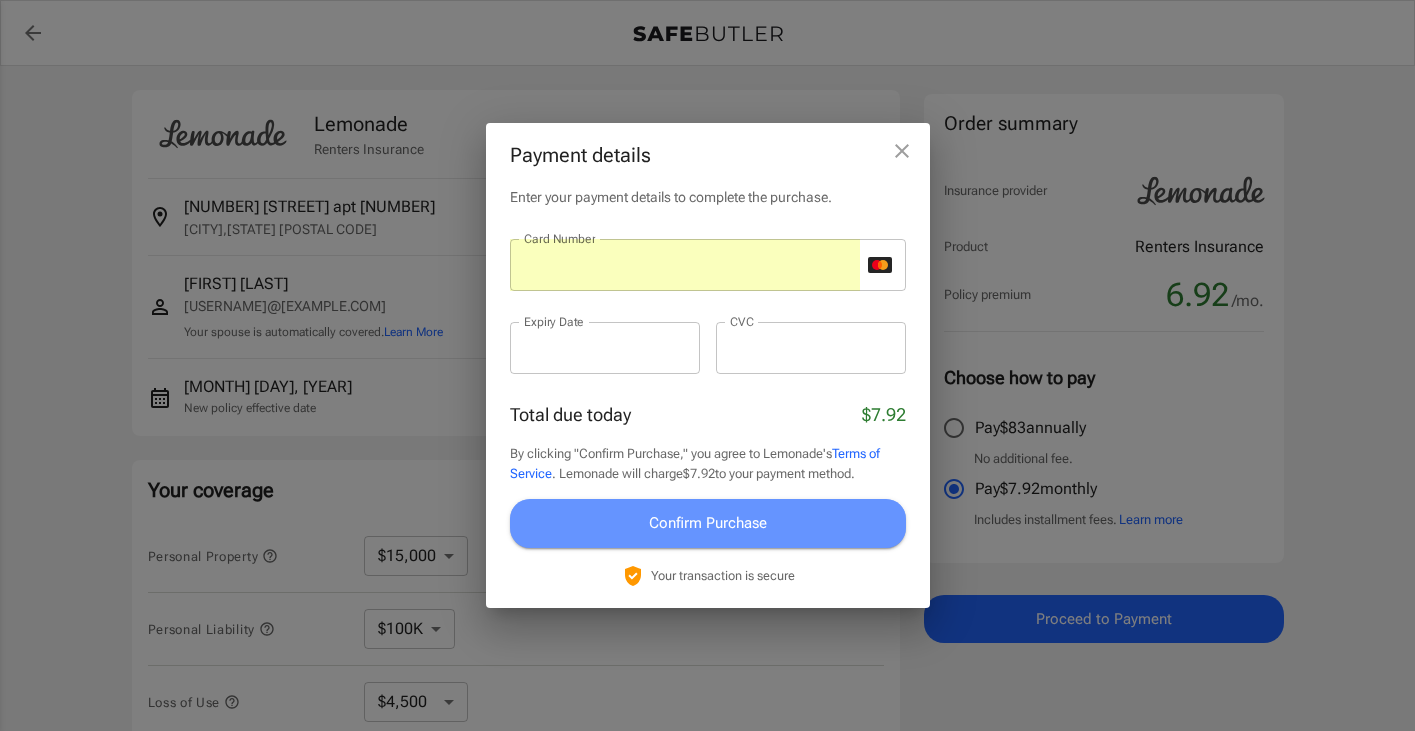 click on "Confirm Purchase" at bounding box center [708, 523] 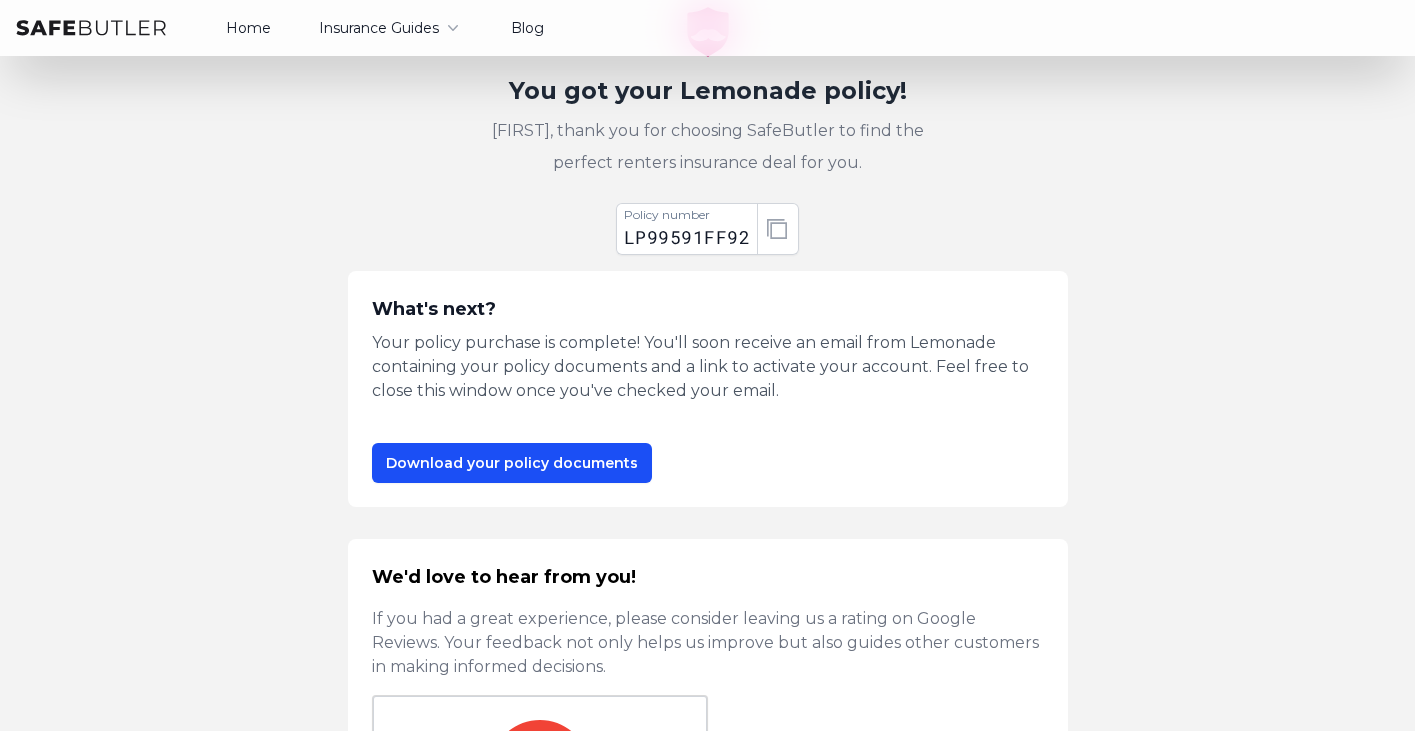scroll, scrollTop: 95, scrollLeft: 0, axis: vertical 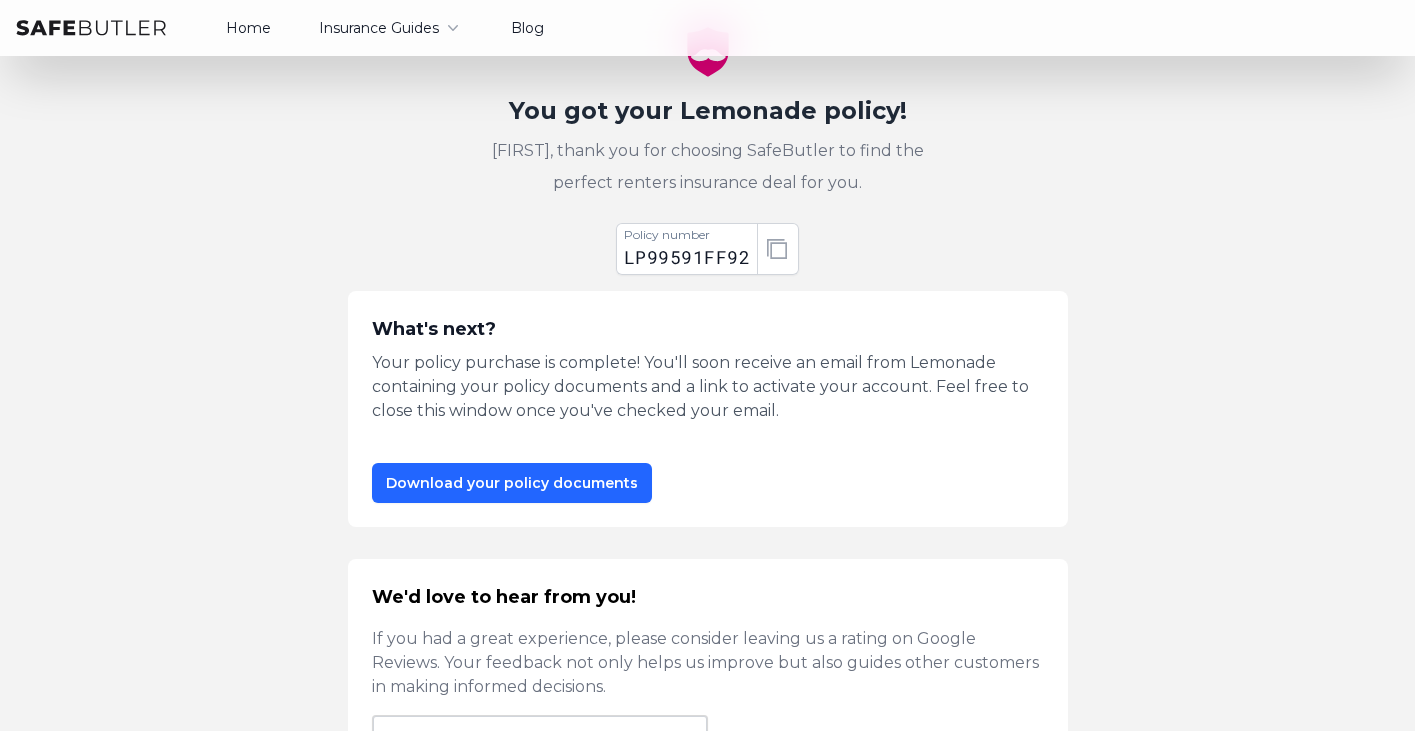 click on "Download your policy documents" at bounding box center (512, 483) 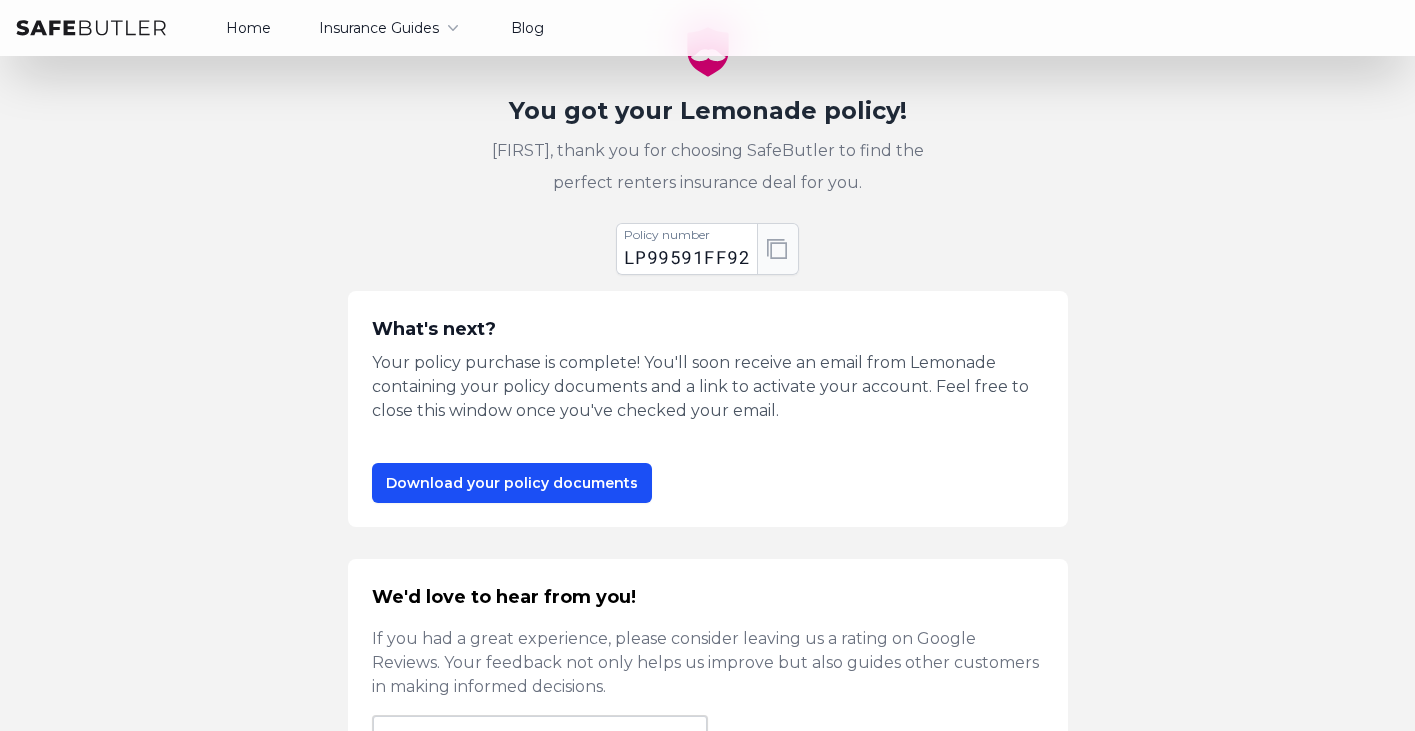 click at bounding box center [777, 249] 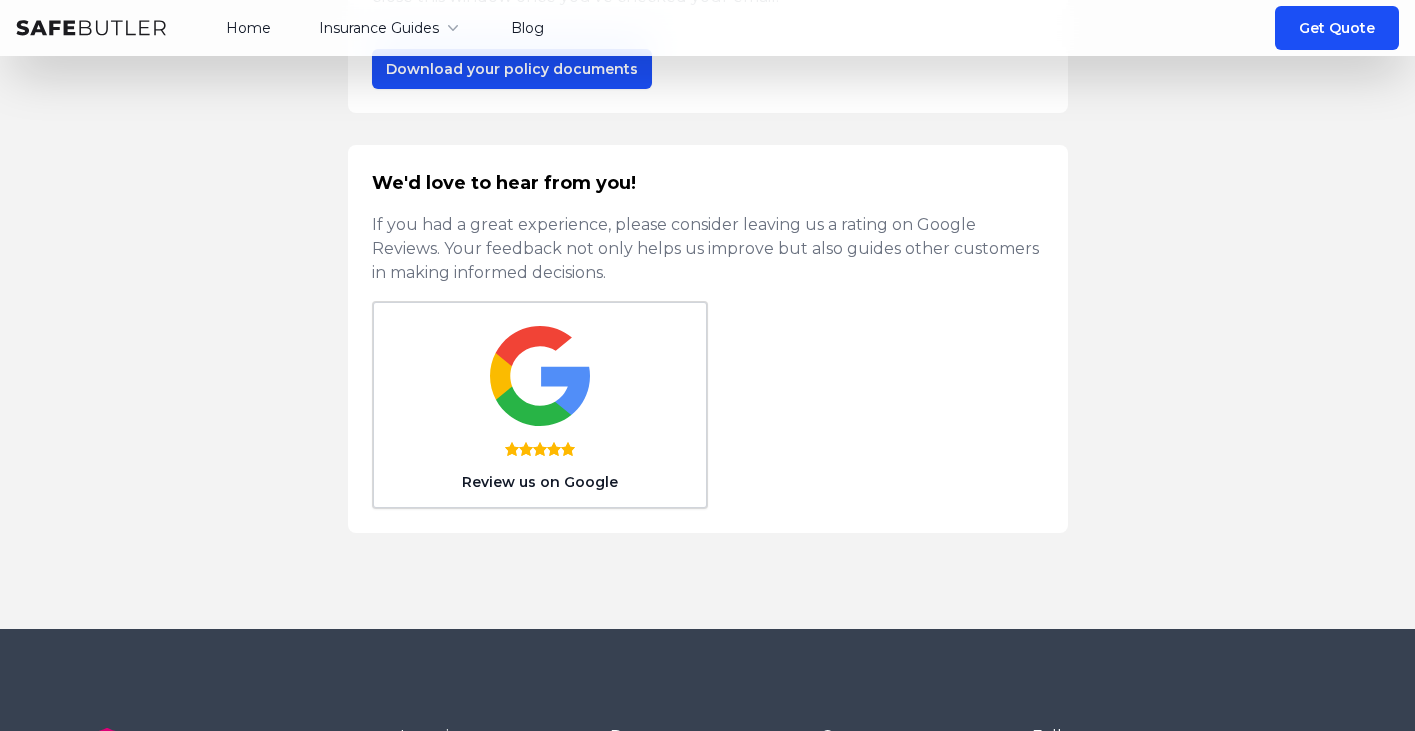 scroll, scrollTop: 0, scrollLeft: 0, axis: both 